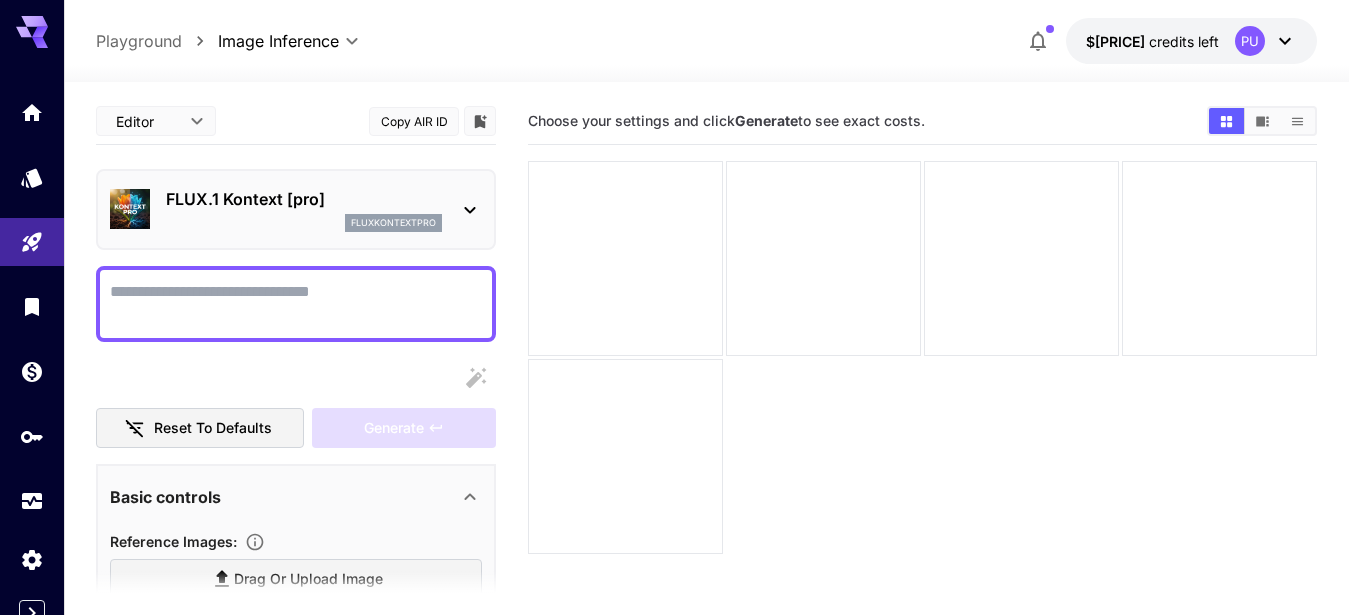 scroll, scrollTop: 0, scrollLeft: 0, axis: both 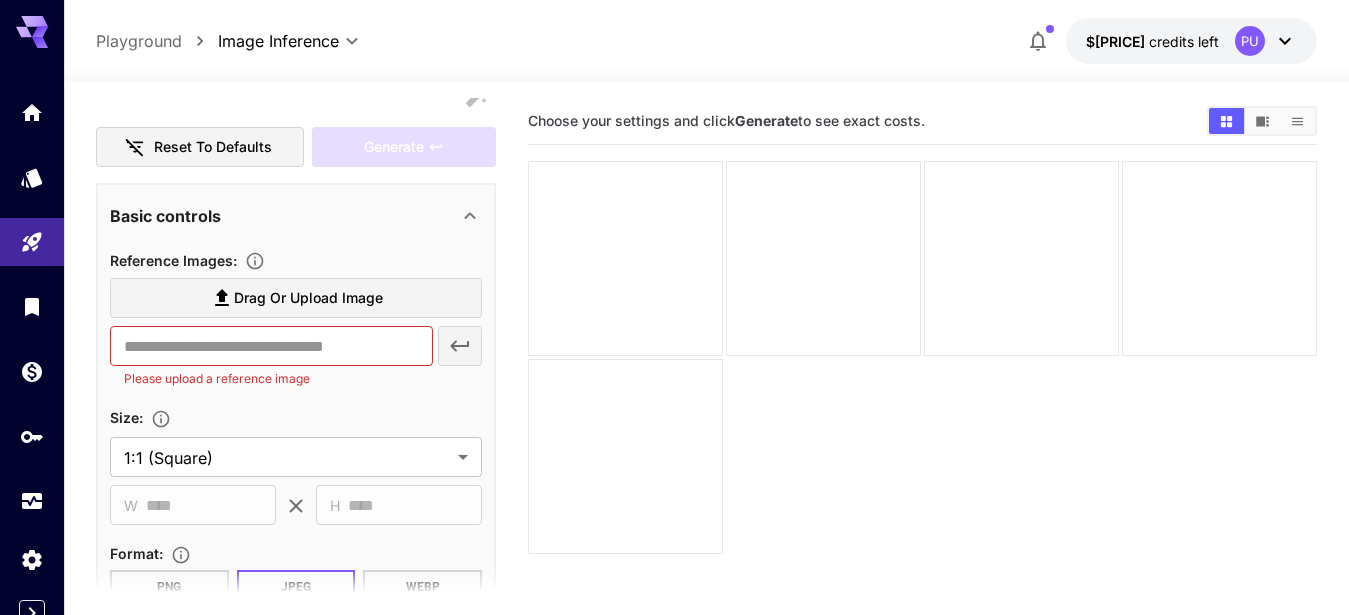 click on "Drag or upload image" at bounding box center [308, 298] 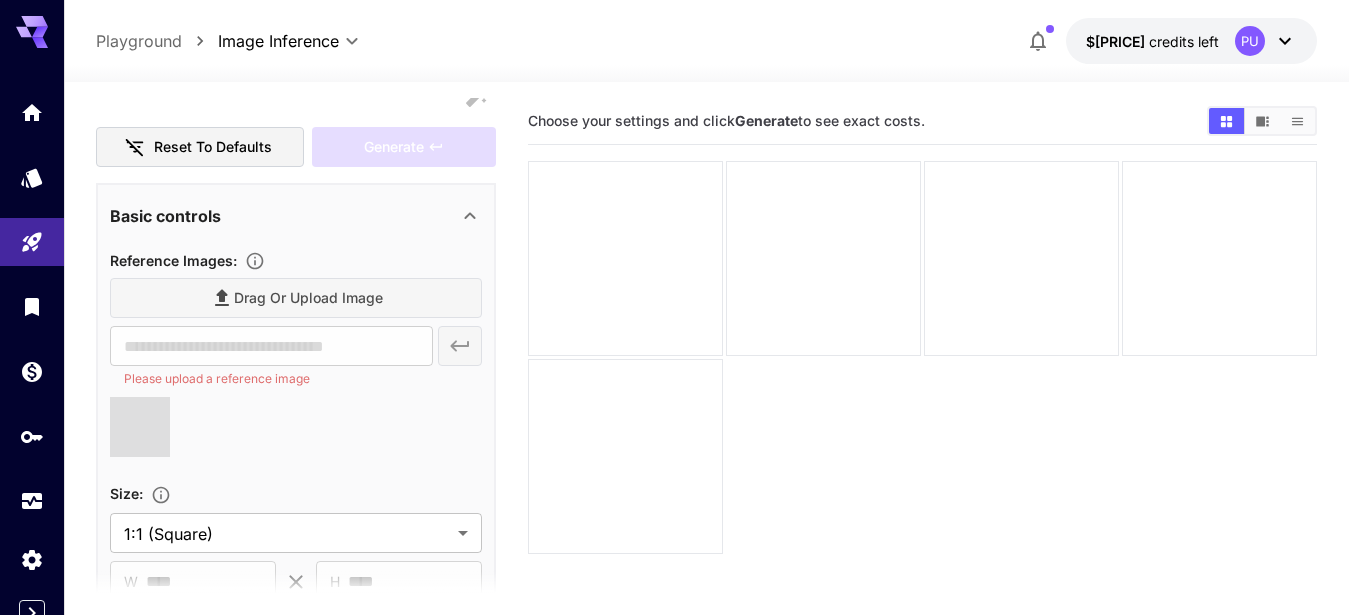 type on "**********" 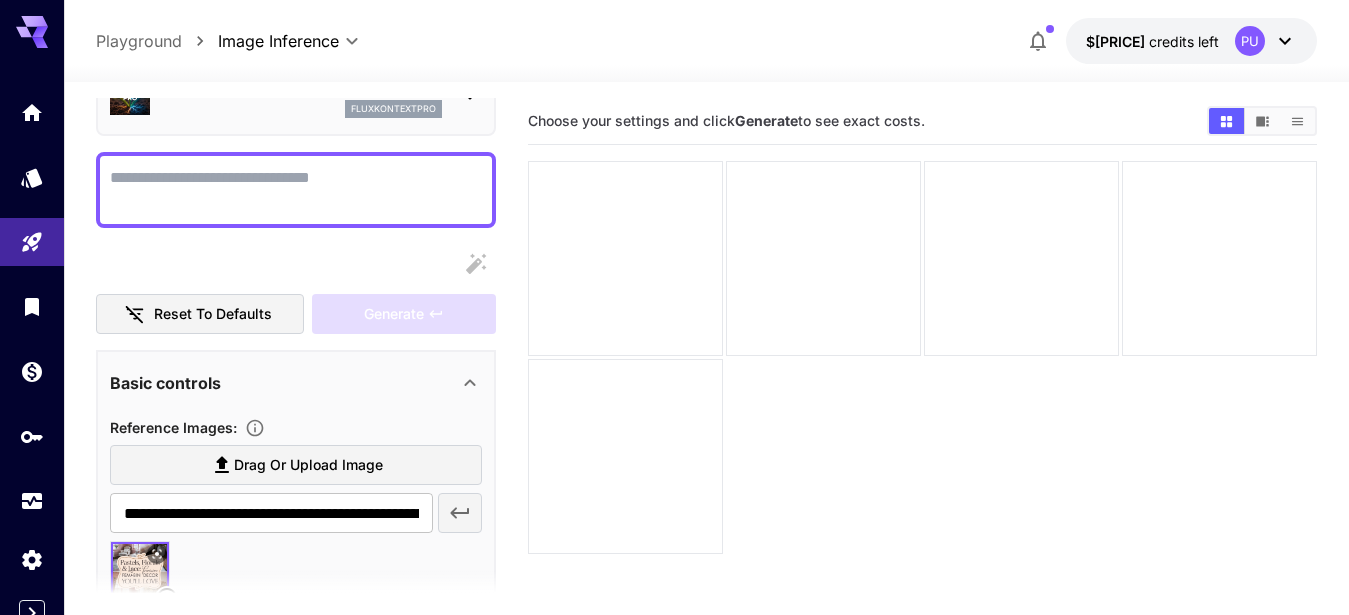 scroll, scrollTop: 112, scrollLeft: 0, axis: vertical 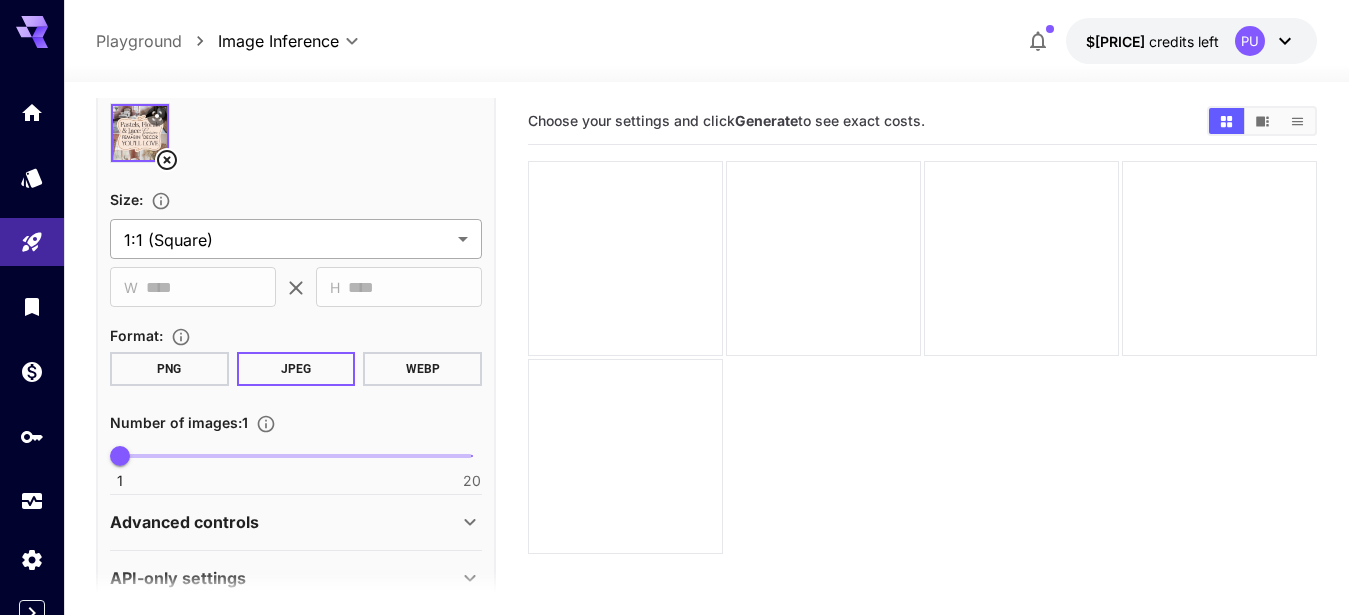 click on "**********" at bounding box center [674, 386] 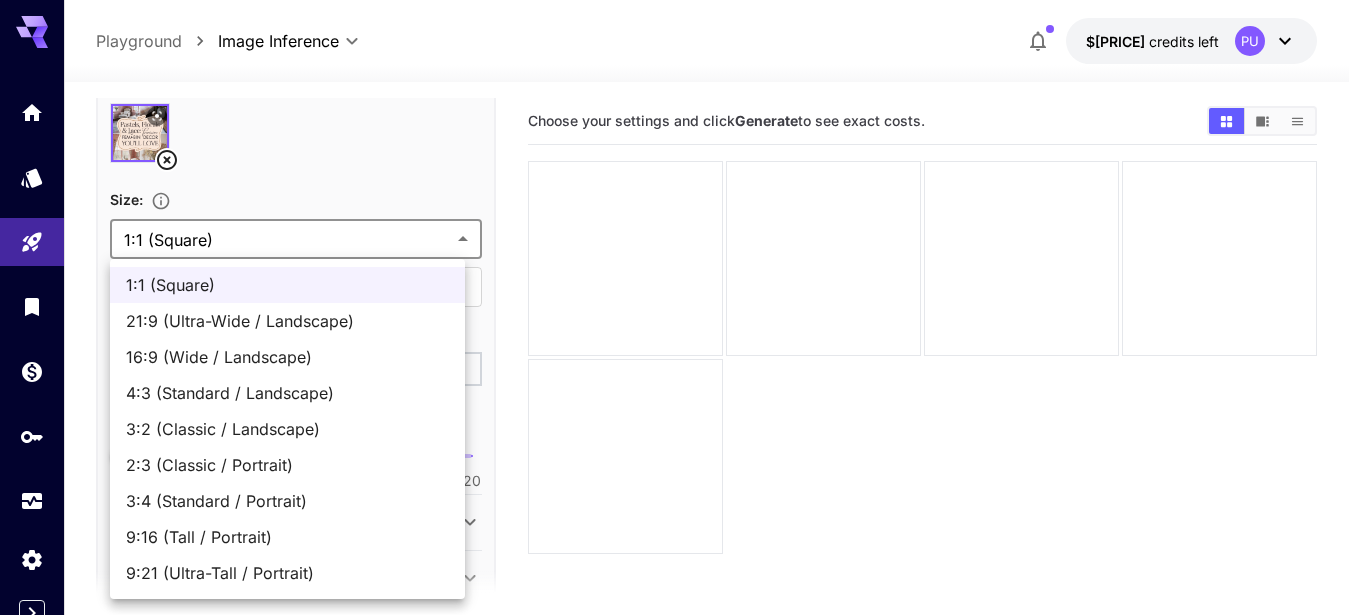 click on "9:16 (Tall / Portrait)" at bounding box center (287, 537) 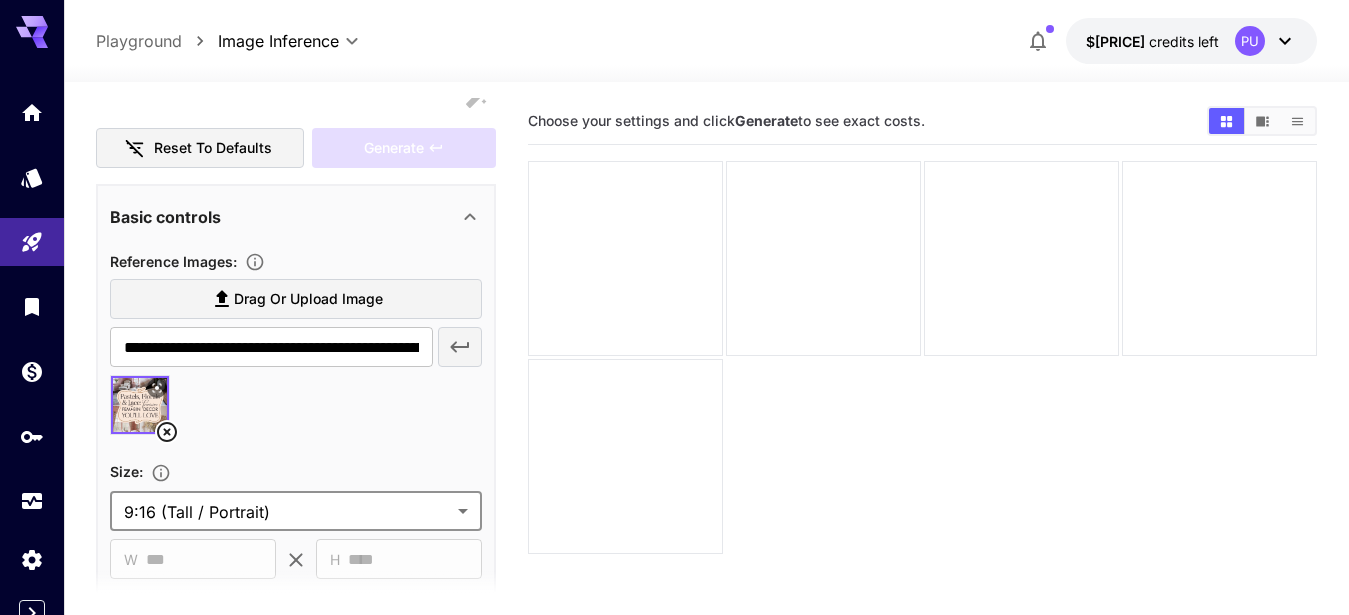 scroll, scrollTop: 302, scrollLeft: 0, axis: vertical 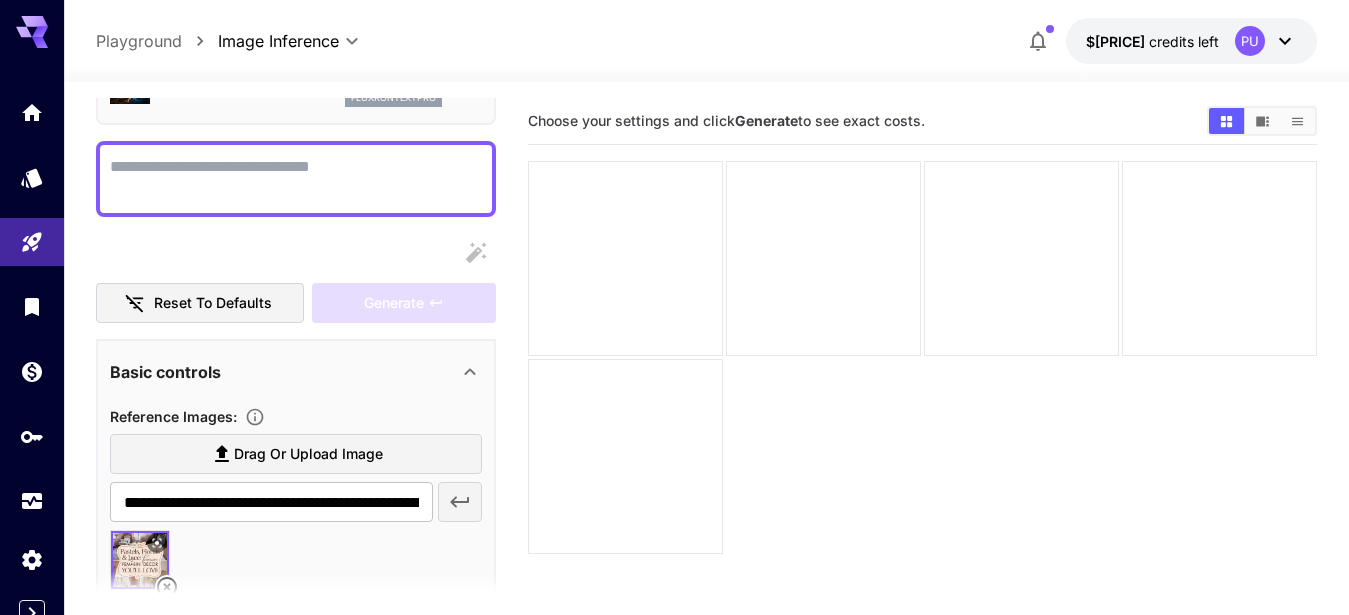 click on "Display cost in response" at bounding box center (296, 179) 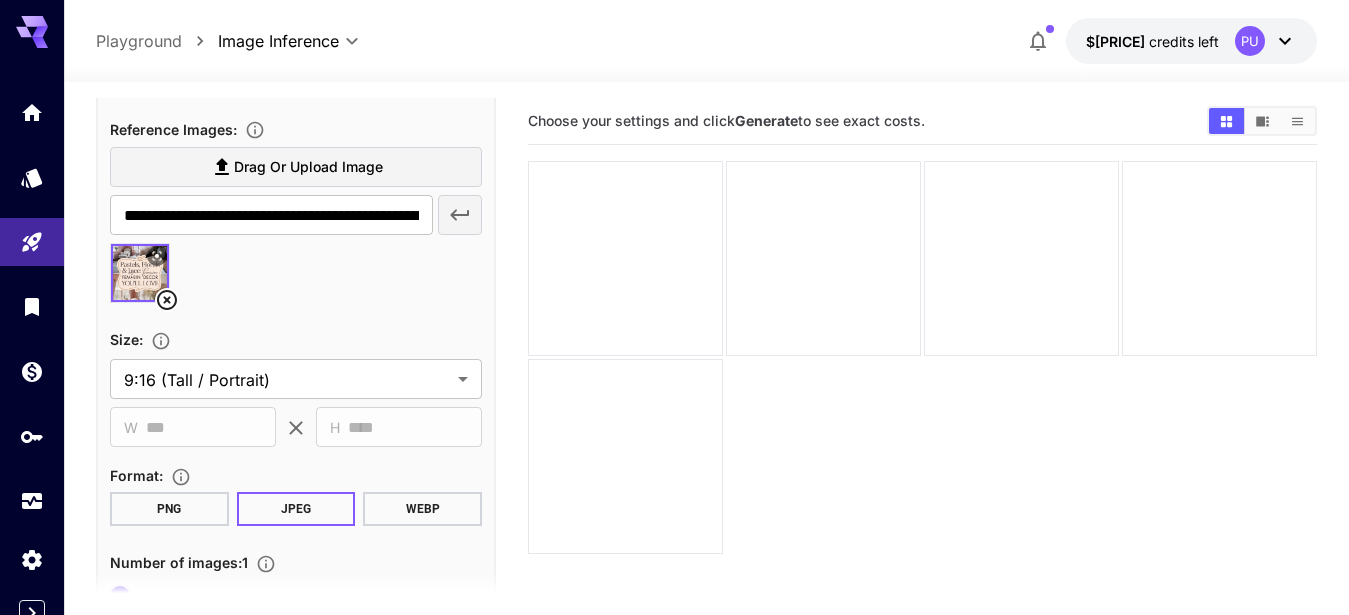 scroll, scrollTop: 438, scrollLeft: 0, axis: vertical 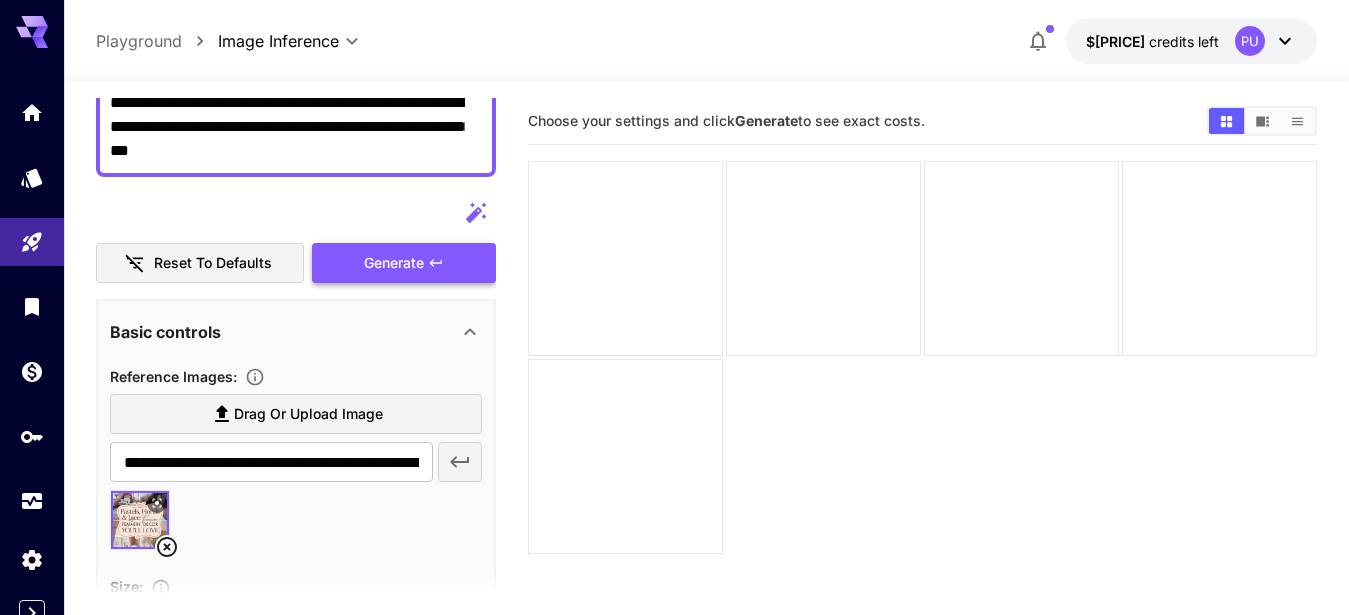 type on "**********" 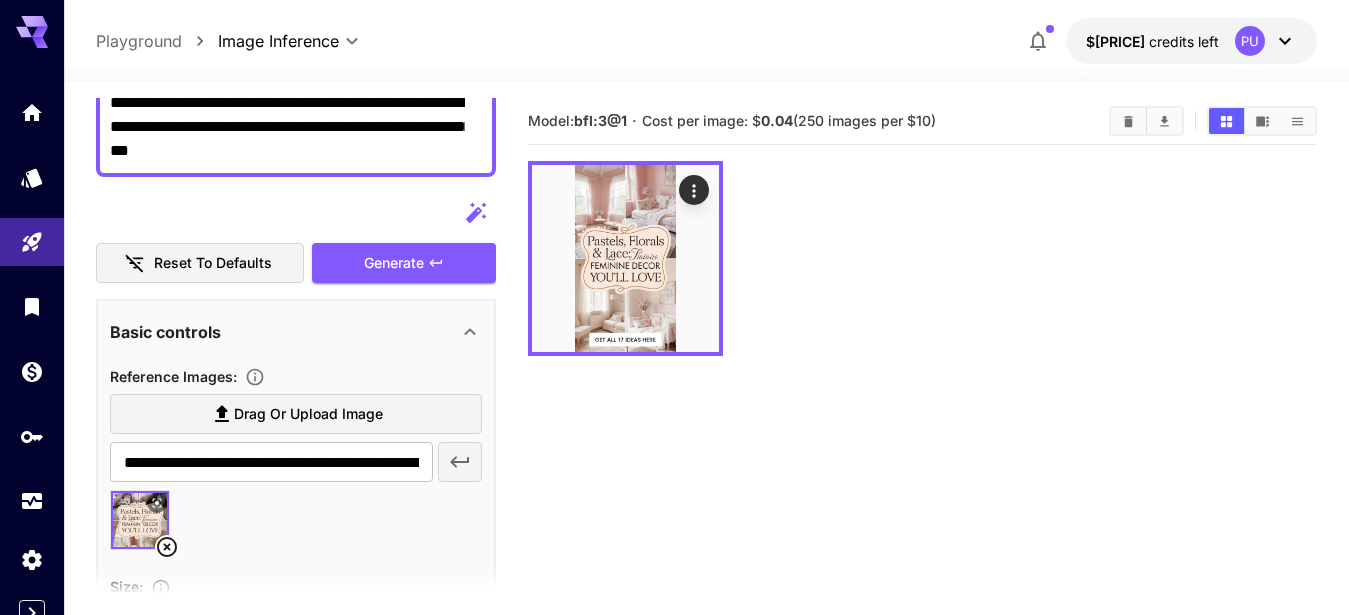 click 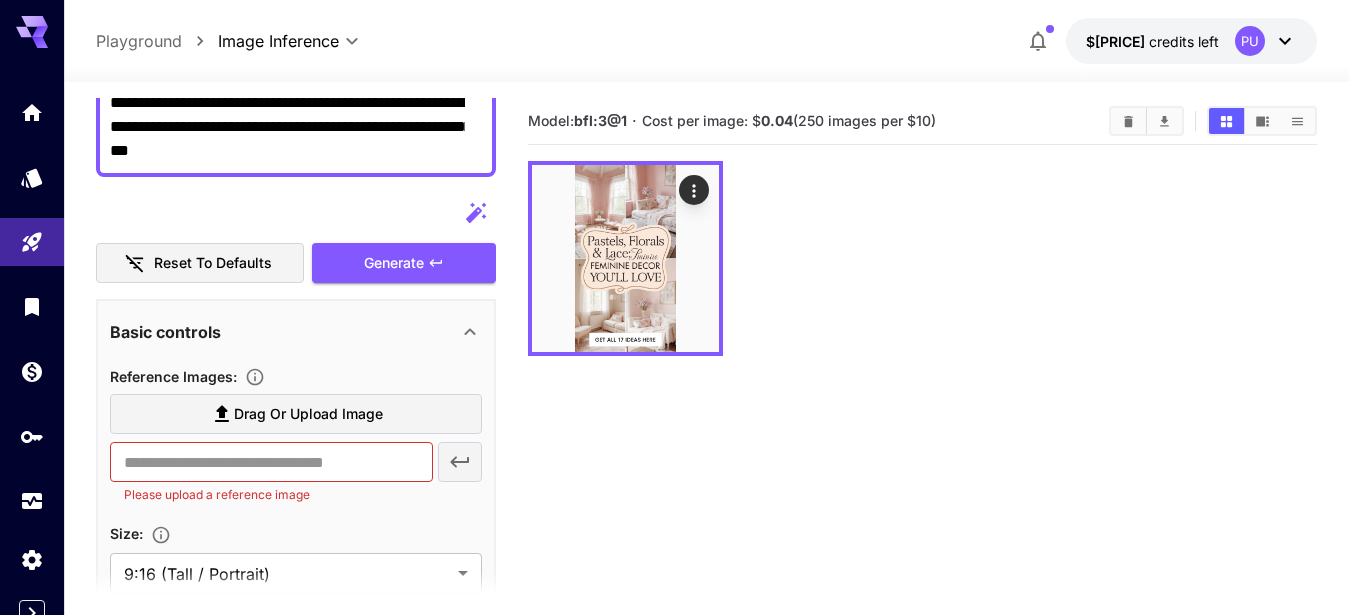 click on "Drag or upload image" at bounding box center [308, 414] 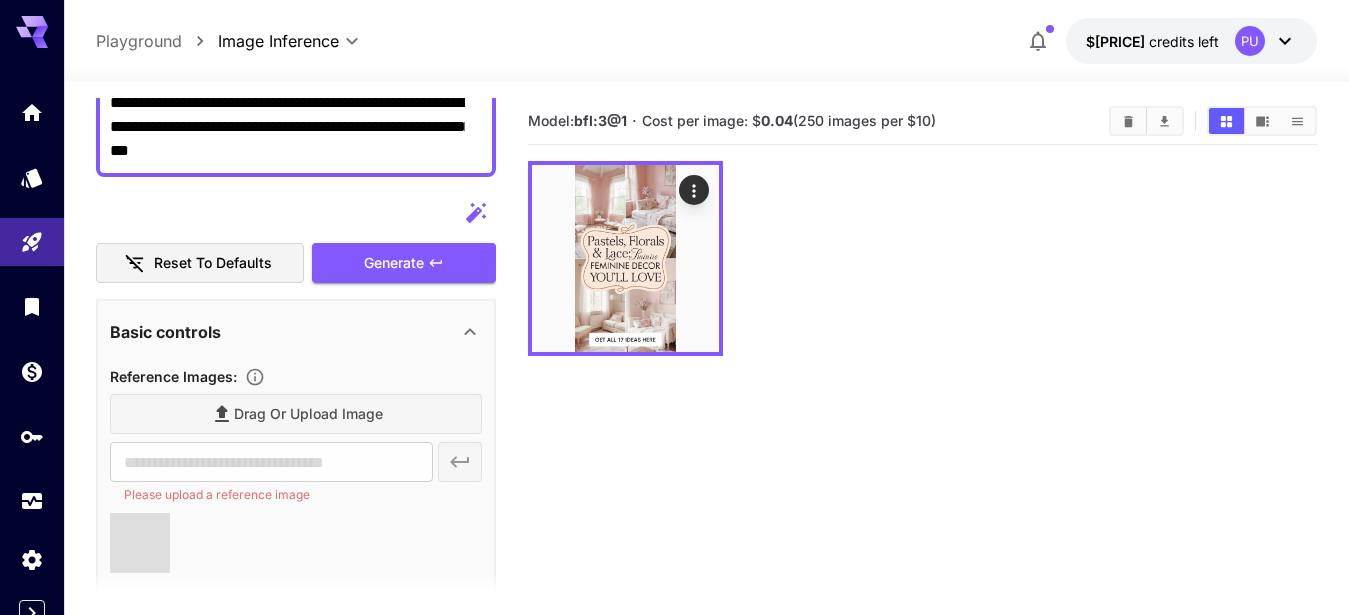 type on "**********" 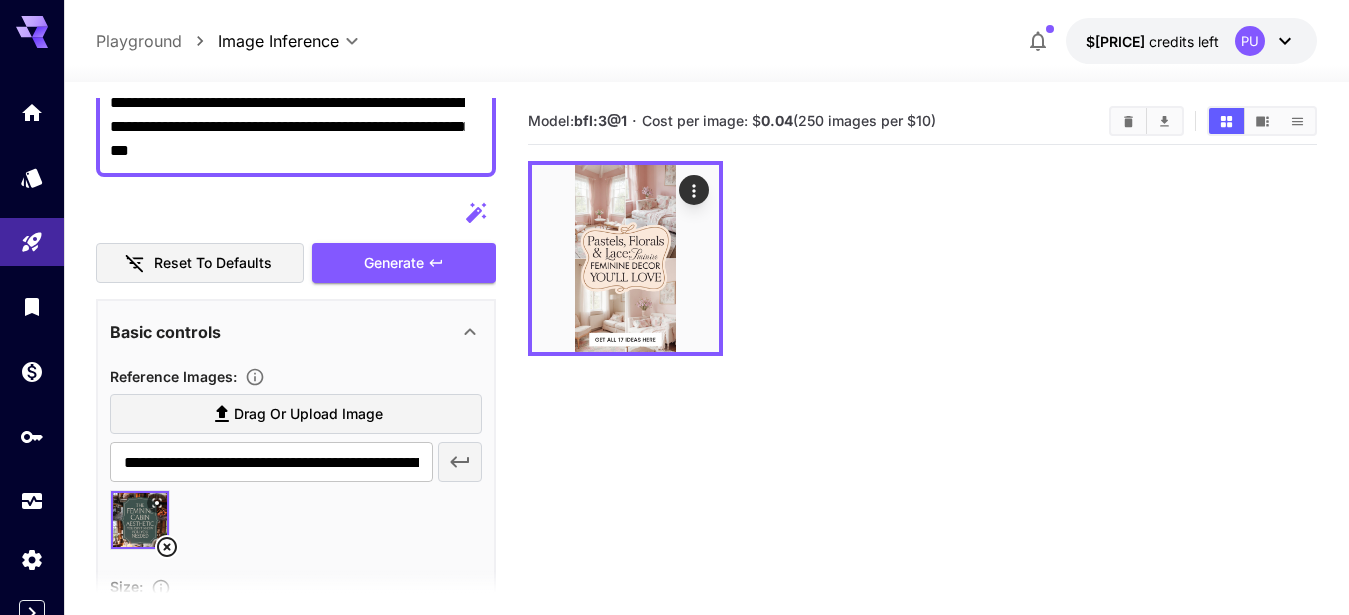 click on "**********" at bounding box center (287, 127) 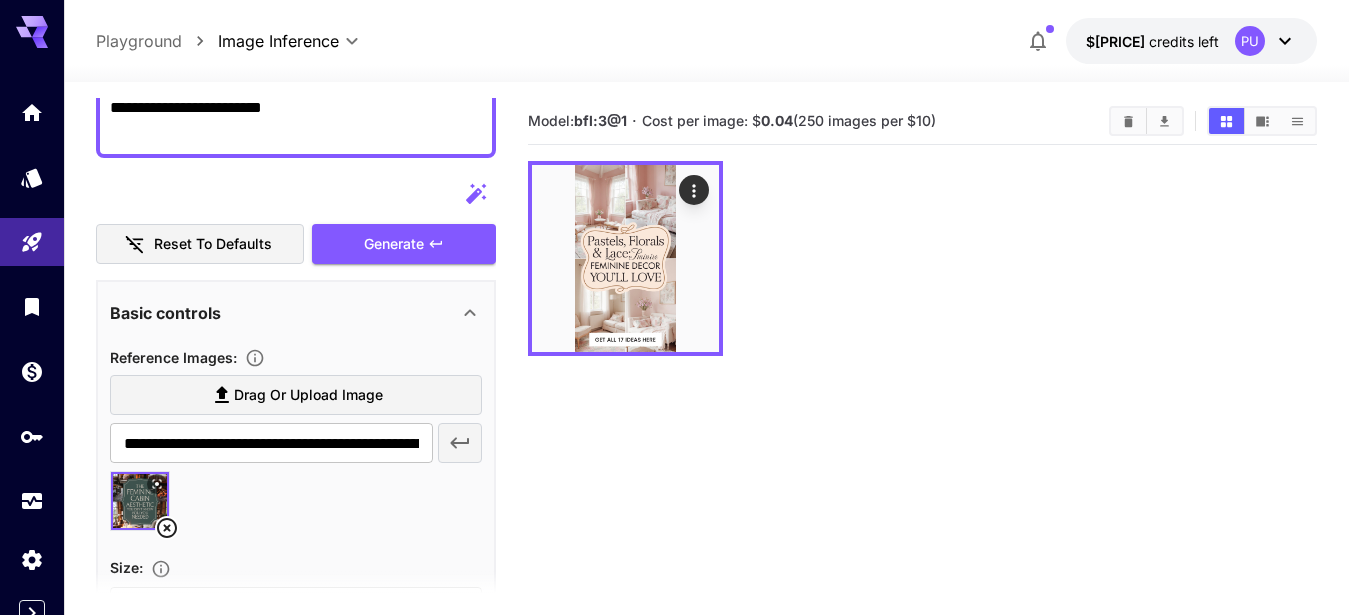 type on "**********" 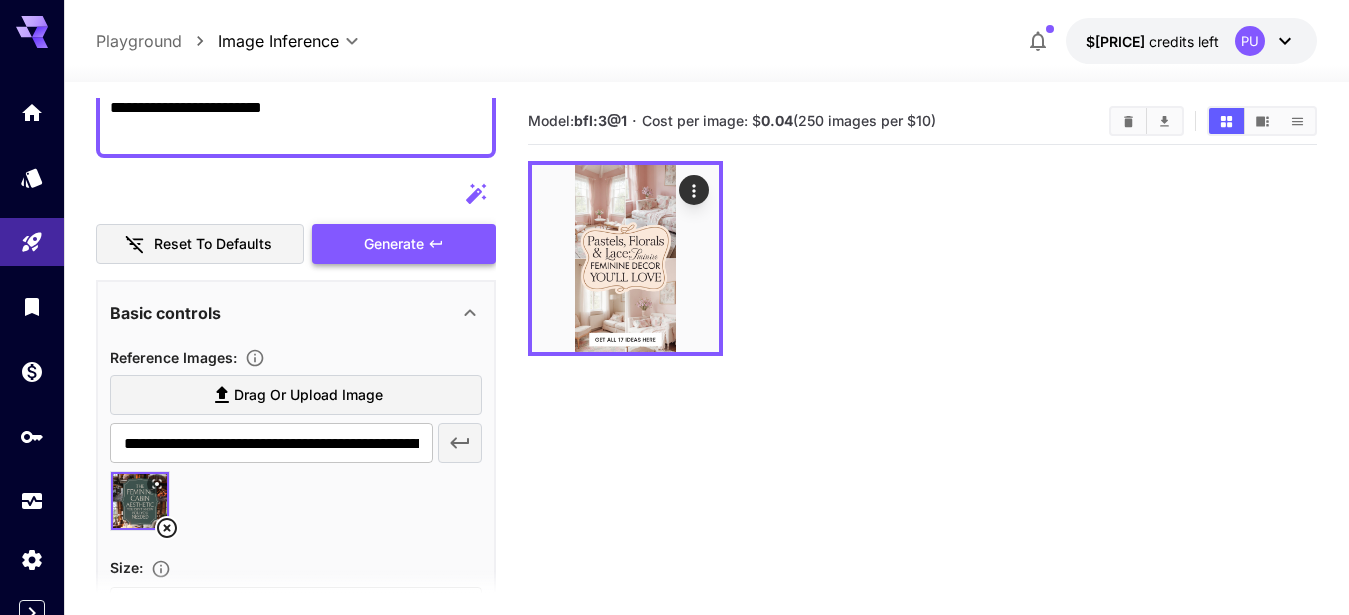 click on "Generate" at bounding box center [394, 244] 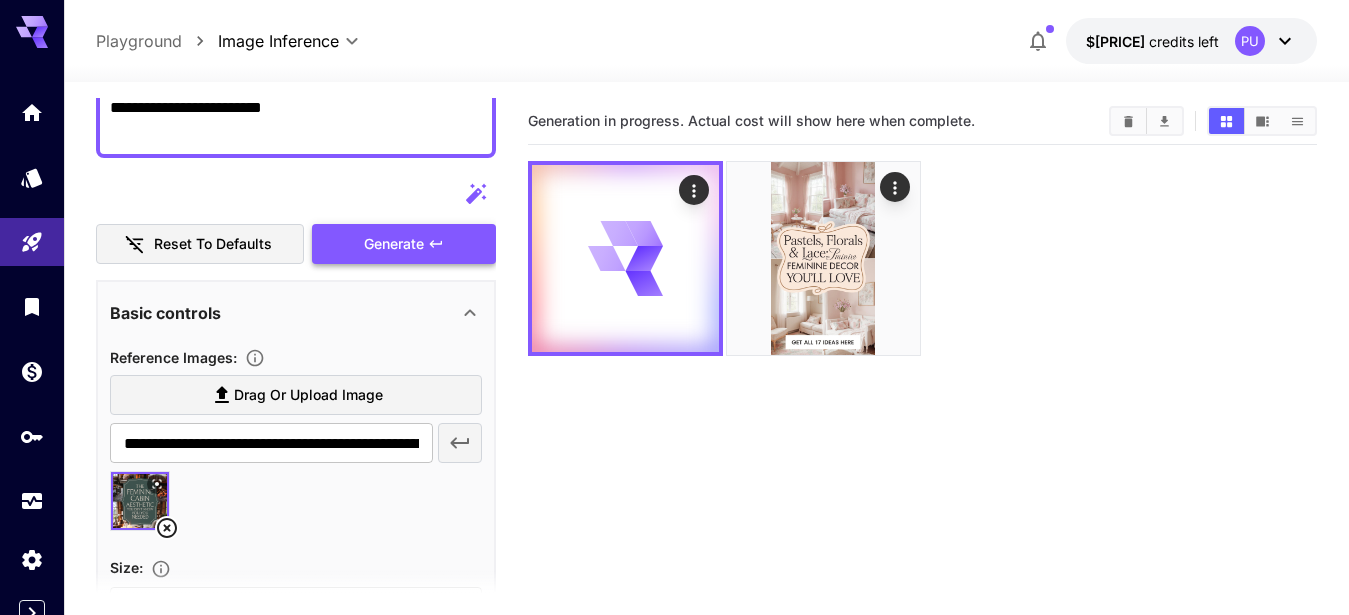 type 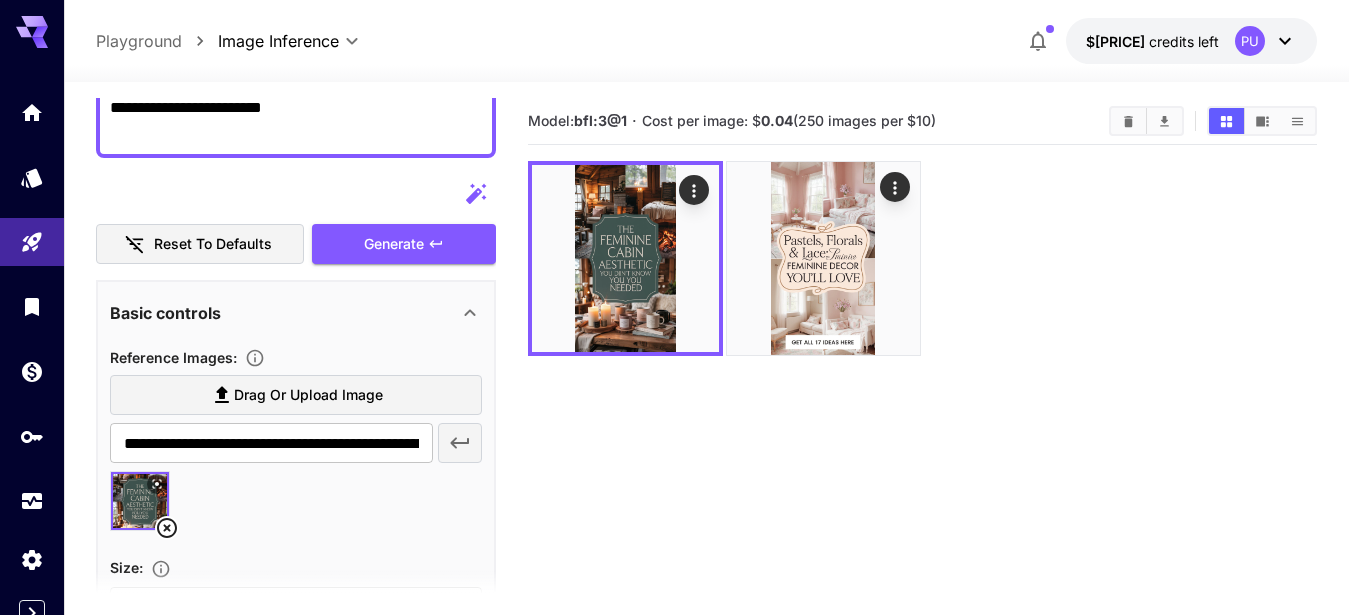 click on "**********" at bounding box center (287, 120) 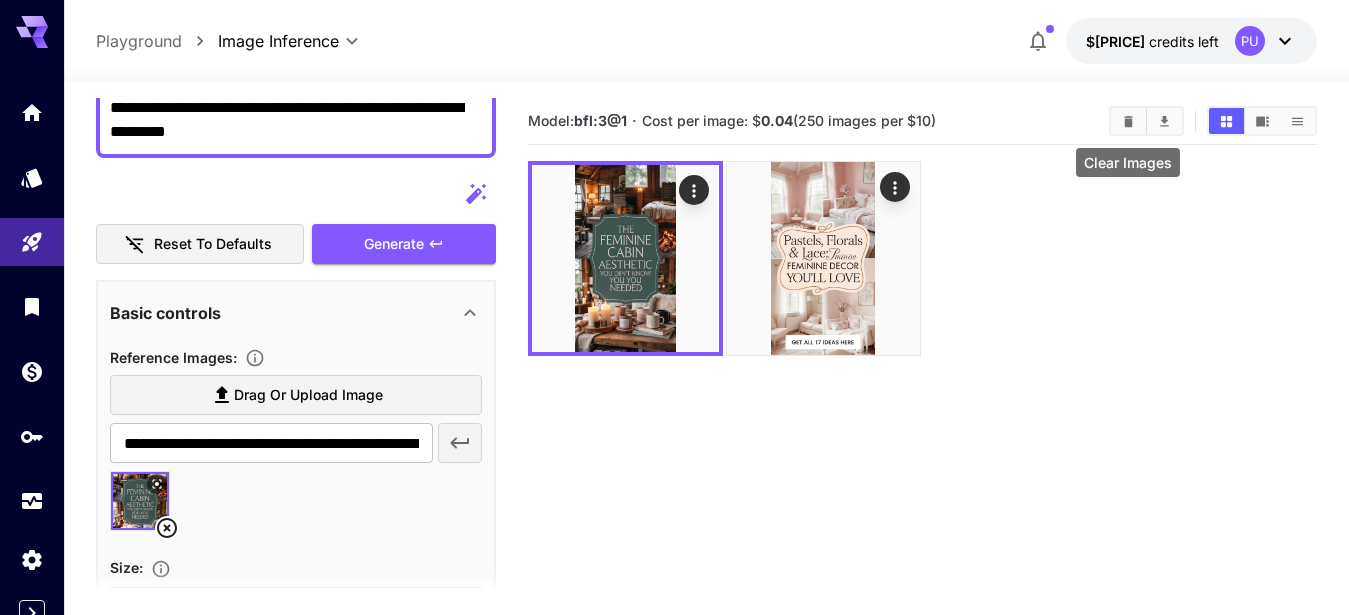 click 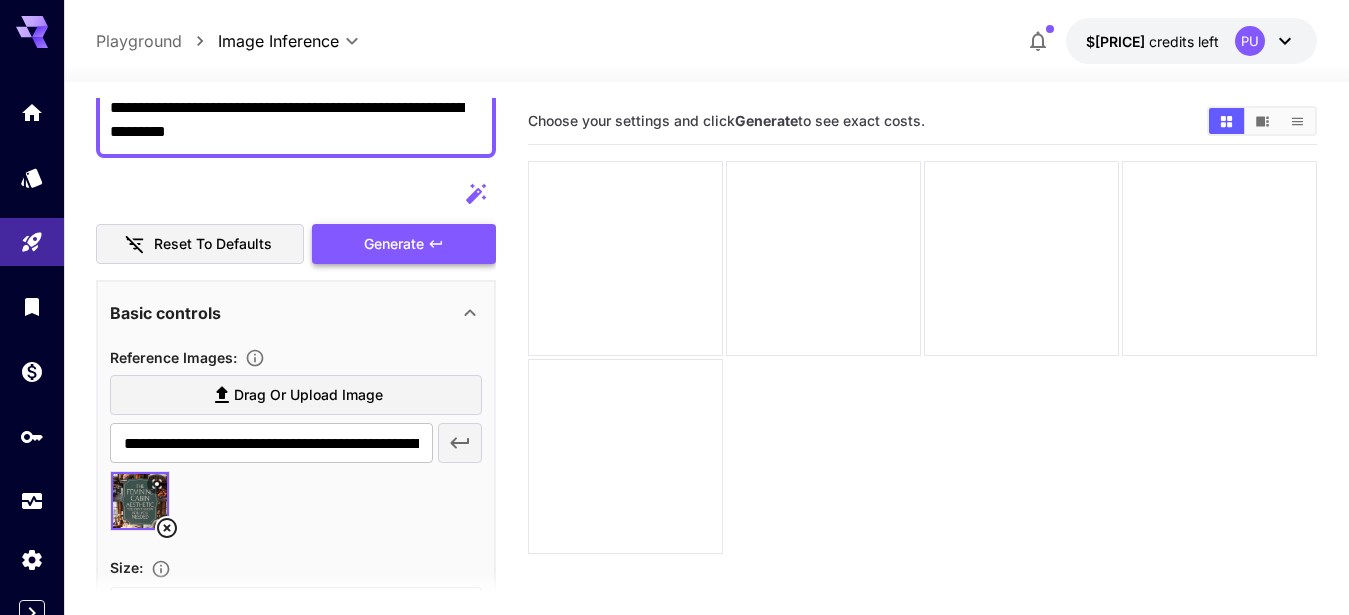 click on "Generate" at bounding box center [394, 244] 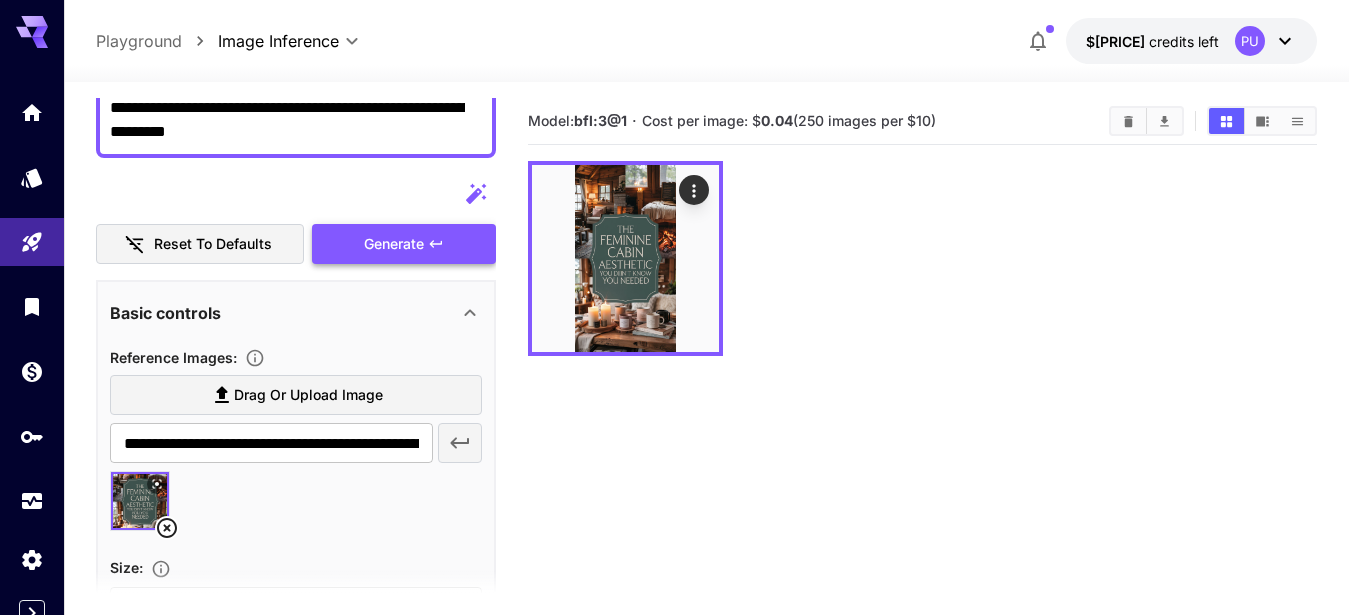 click on "Generate" at bounding box center (394, 244) 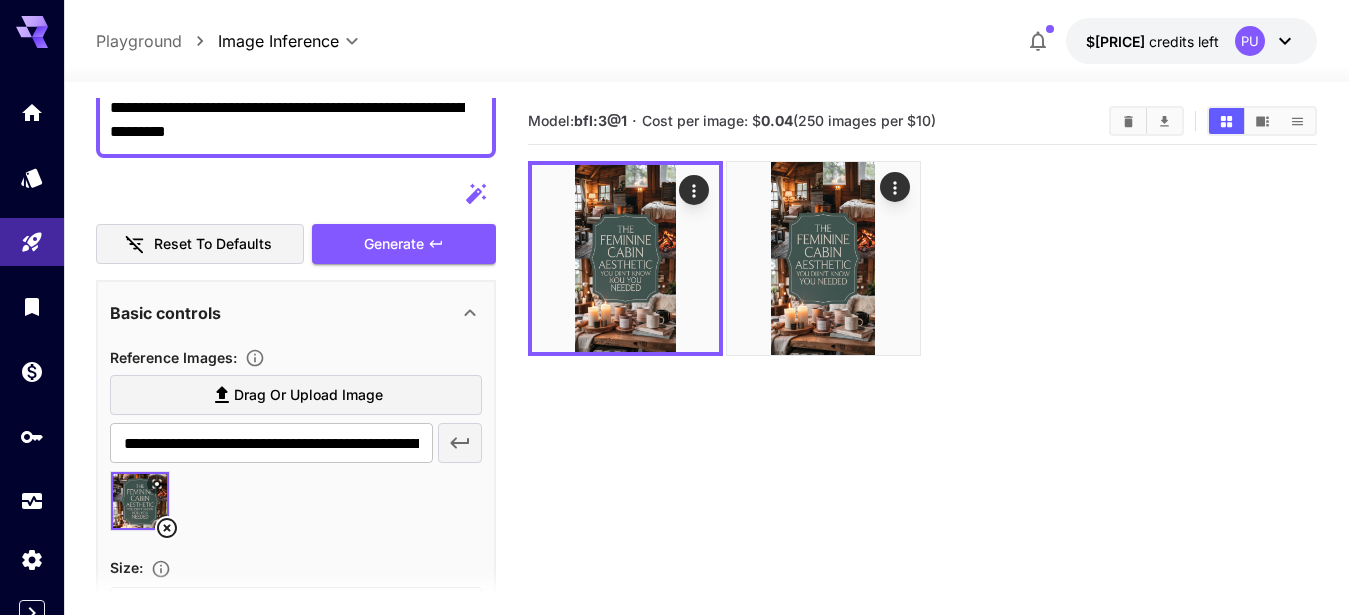 click on "**********" at bounding box center (287, 120) 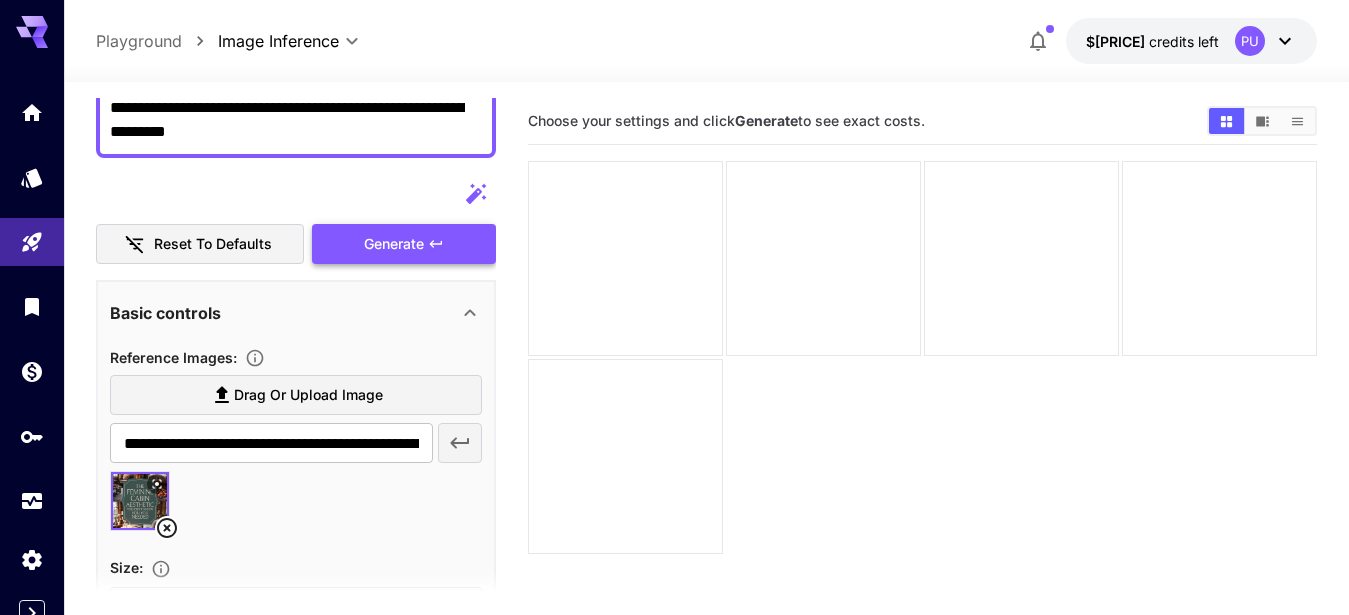 click on "Generate" at bounding box center [394, 244] 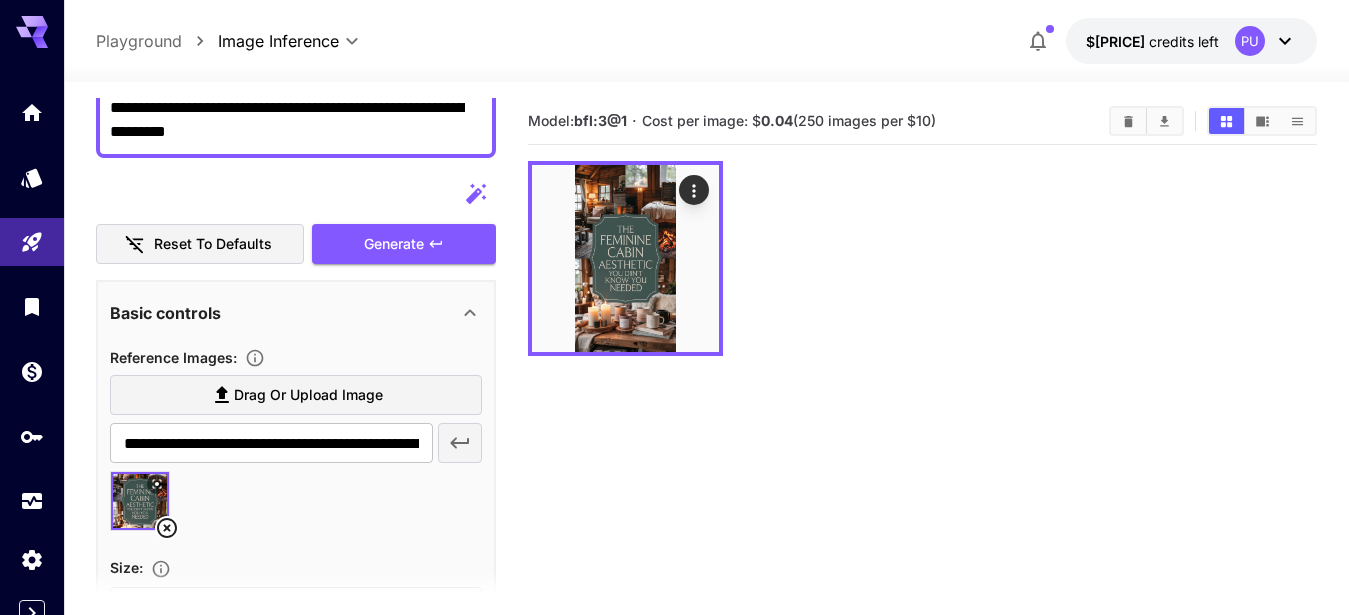 click on "**********" at bounding box center [287, 120] 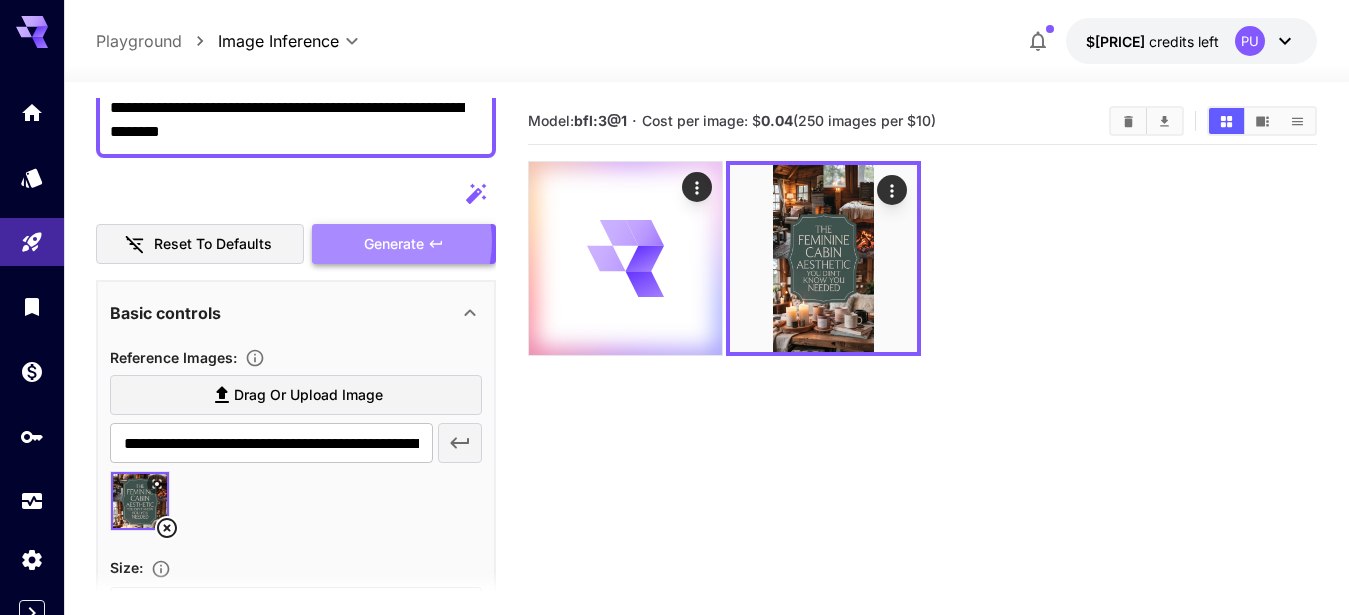 click on "Generate" at bounding box center (394, 244) 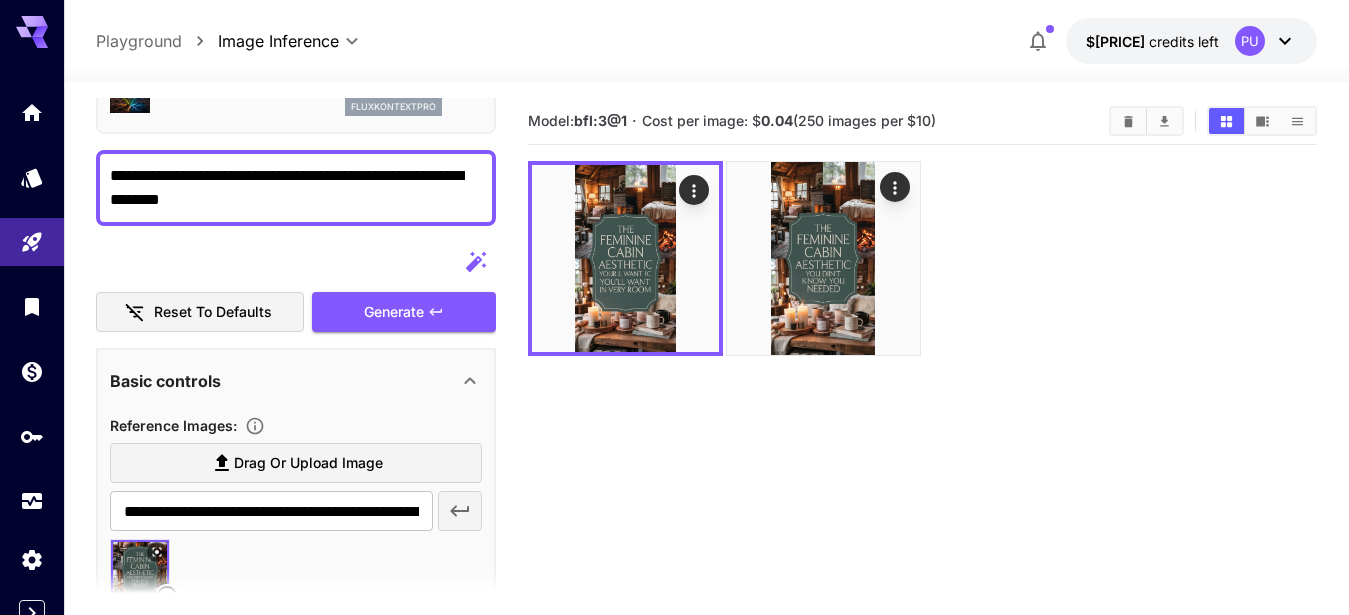 scroll, scrollTop: 97, scrollLeft: 0, axis: vertical 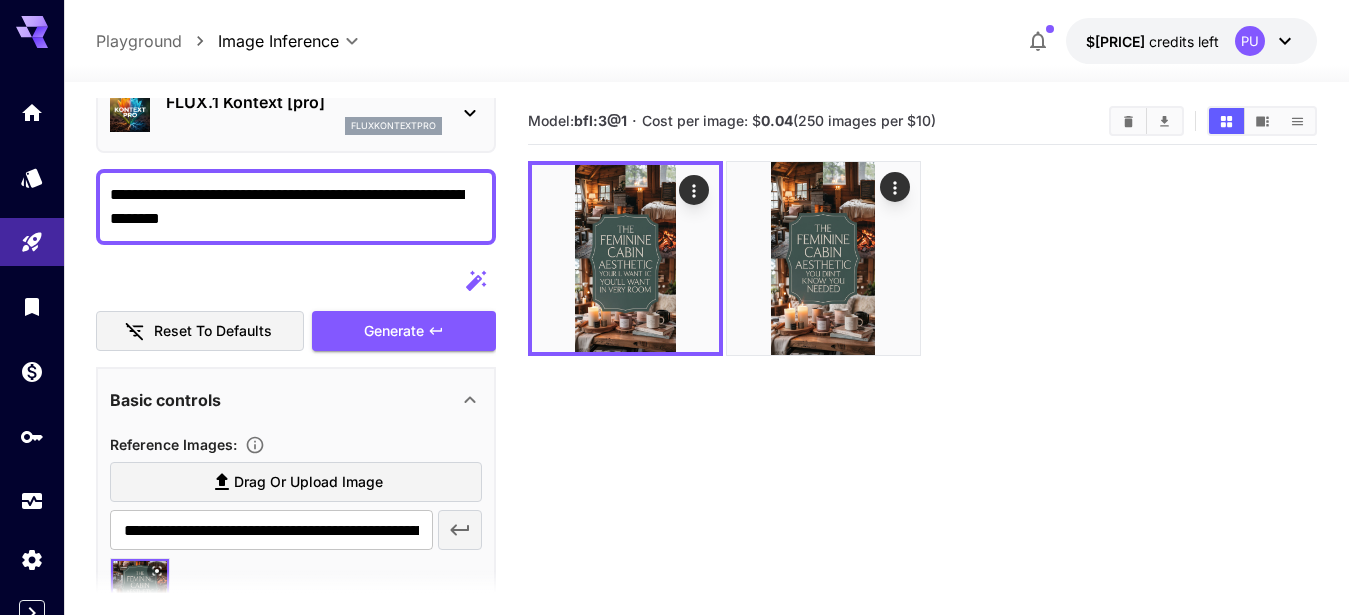 click on "**********" at bounding box center [287, 207] 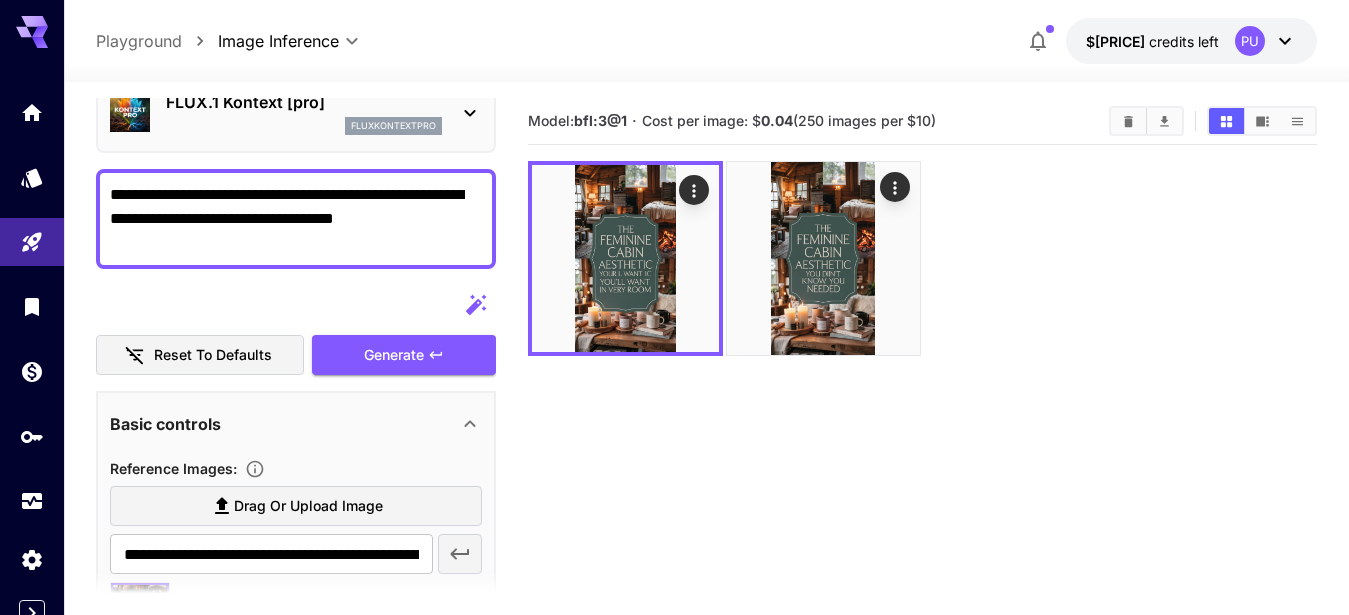 click on "**********" at bounding box center (287, 219) 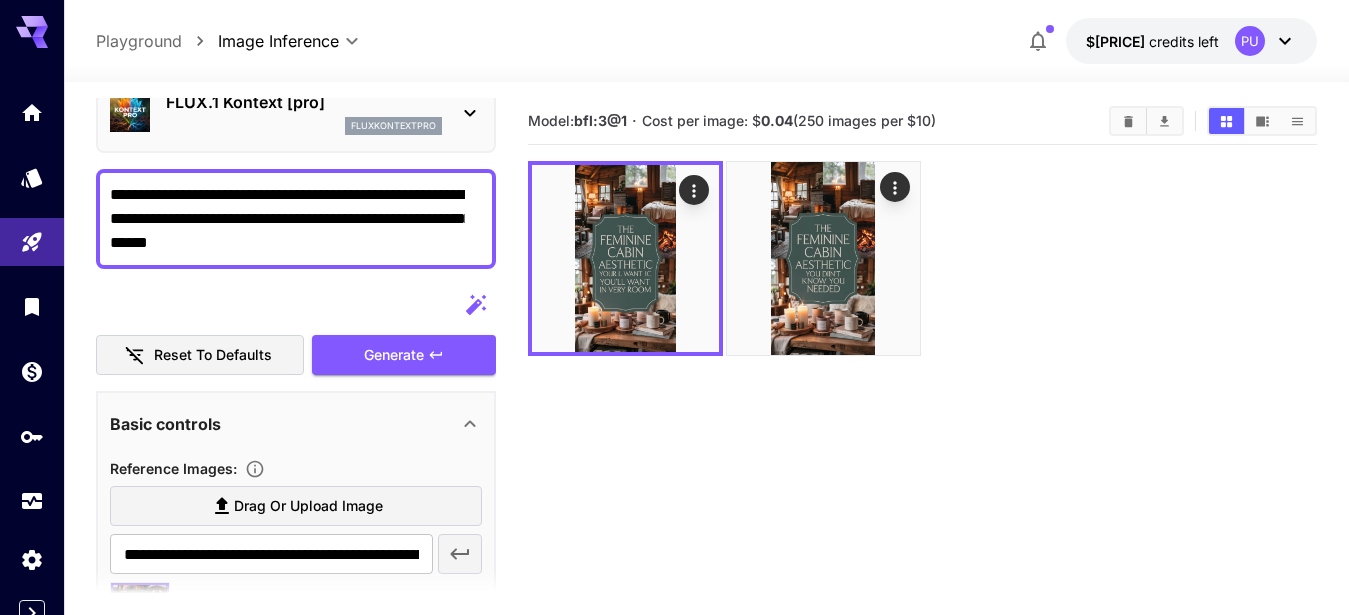 click on "**********" at bounding box center [287, 219] 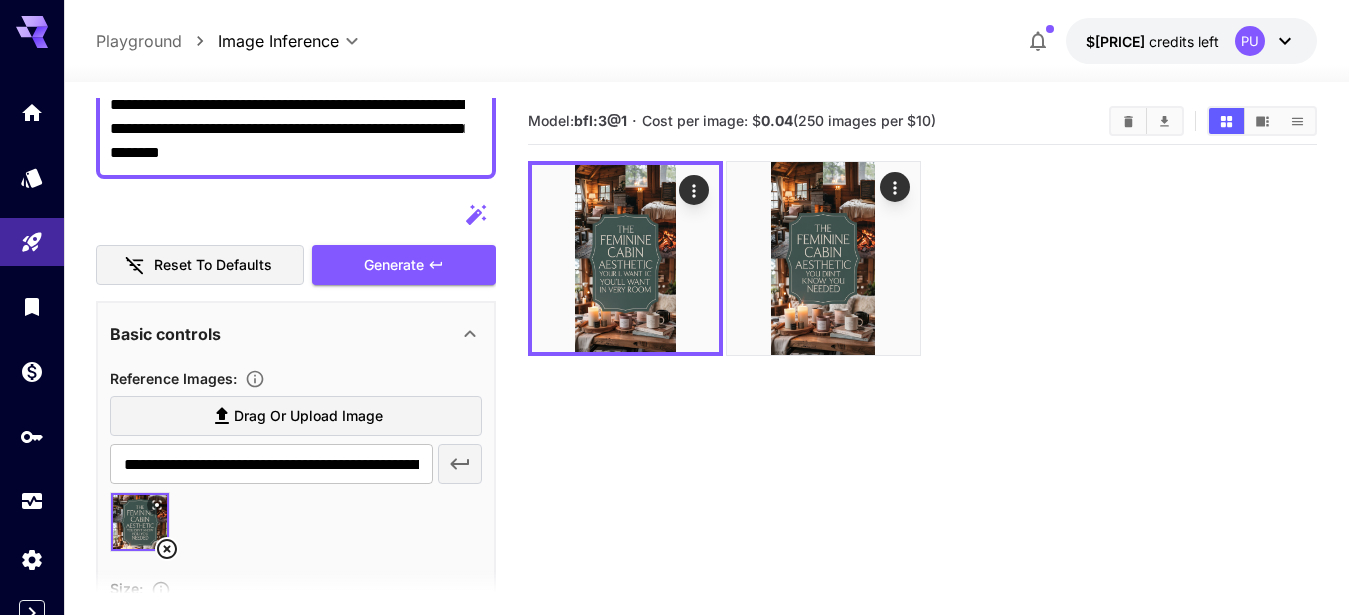 scroll, scrollTop: 165, scrollLeft: 0, axis: vertical 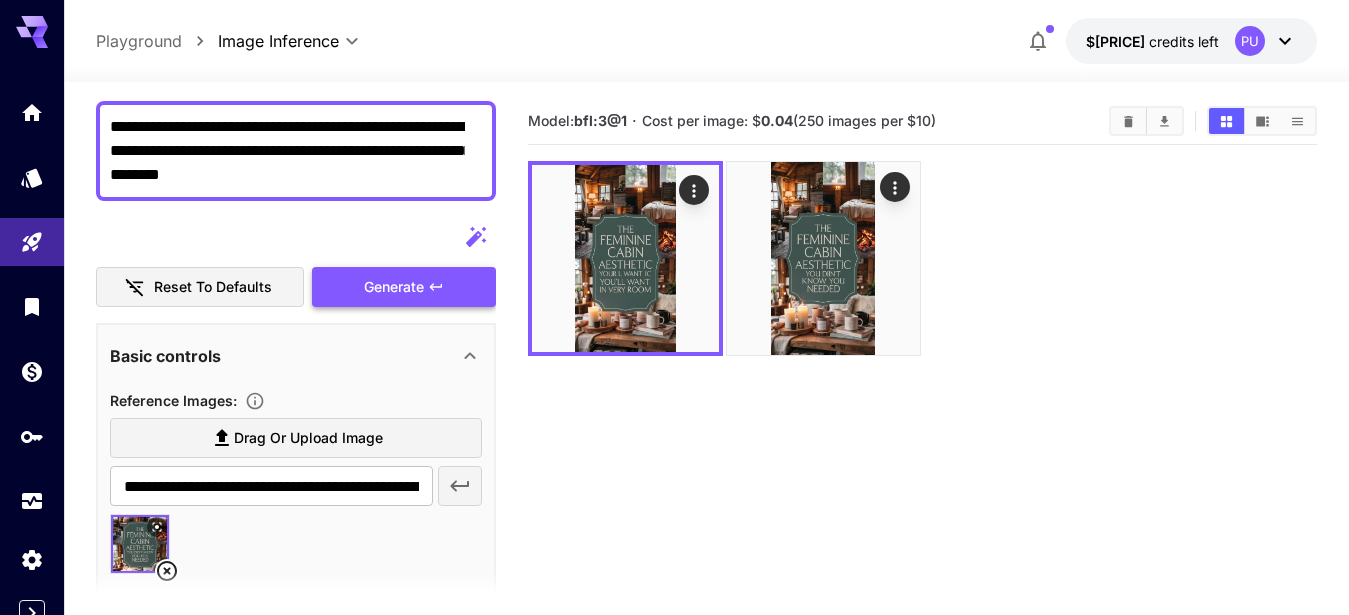 type on "**********" 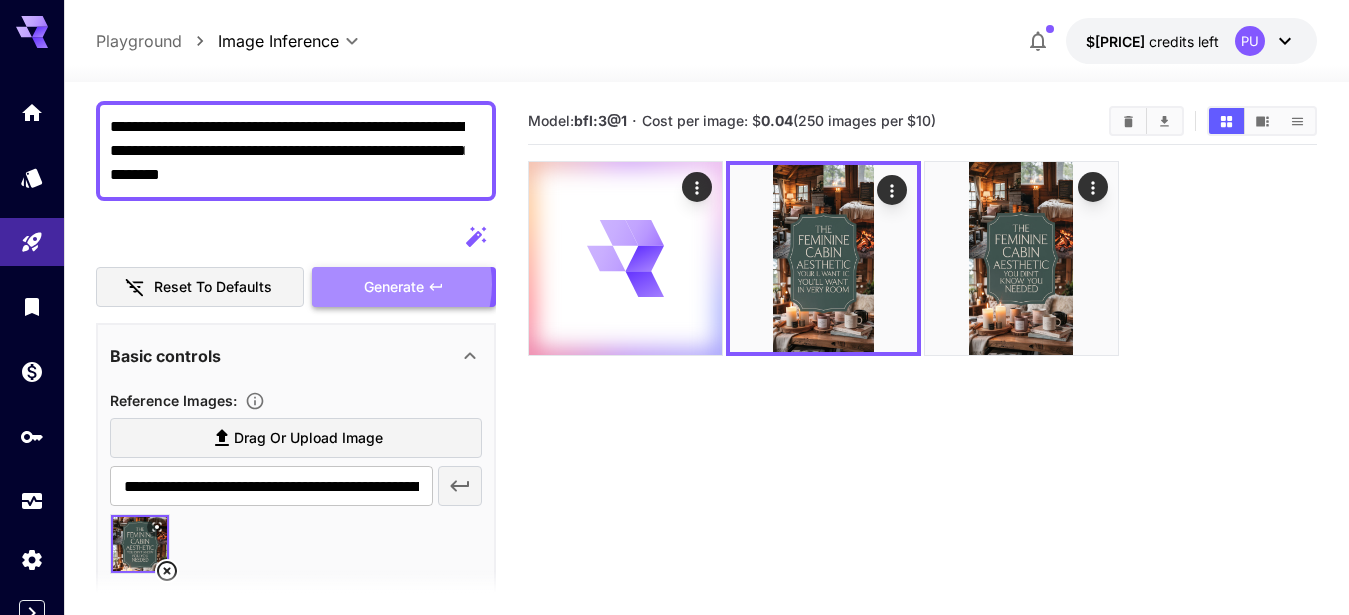 click on "Generate" at bounding box center [394, 287] 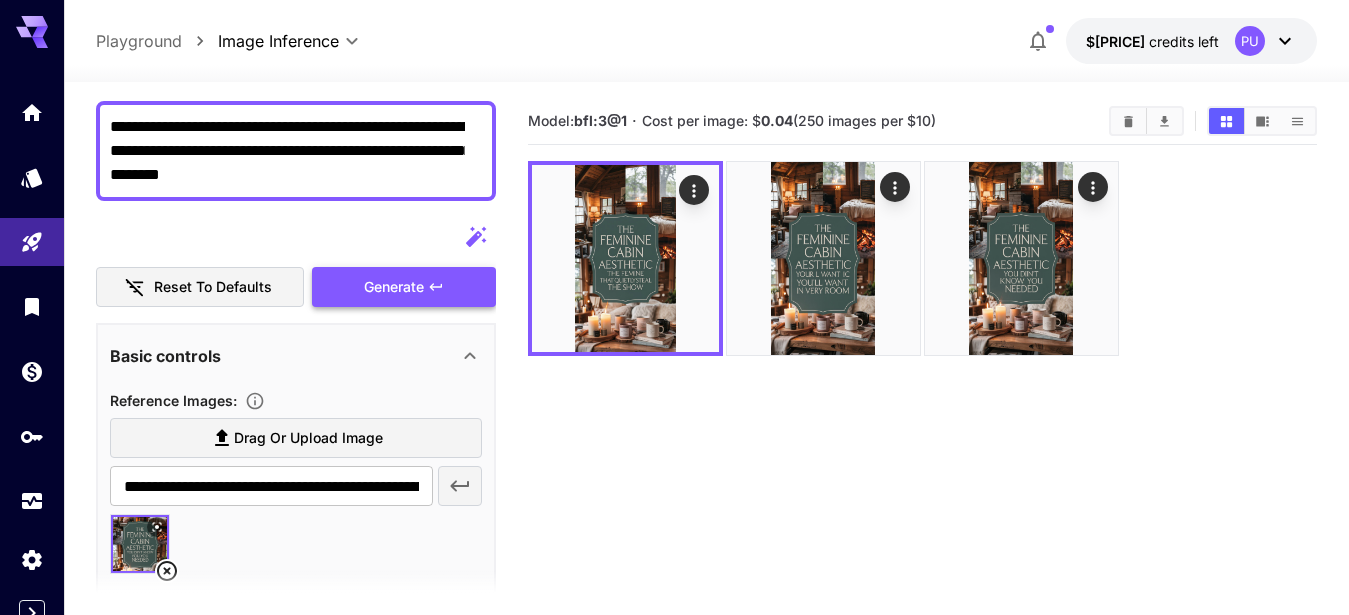 click on "Generate" at bounding box center [394, 287] 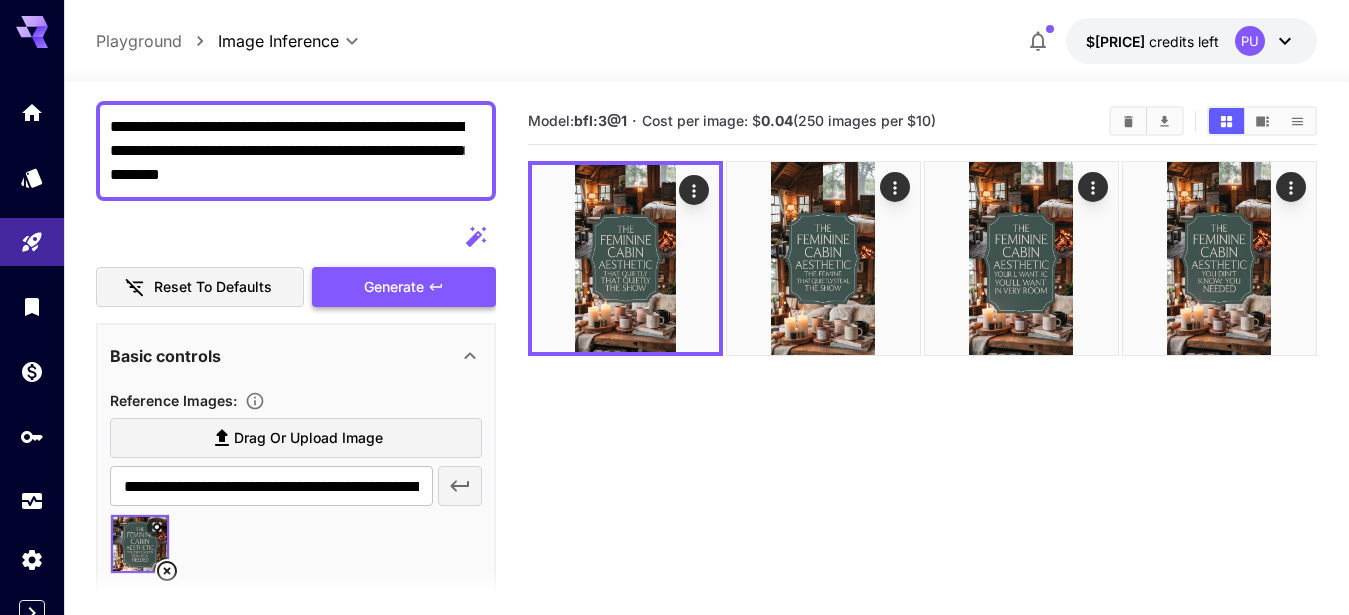 click on "Generate" at bounding box center [394, 287] 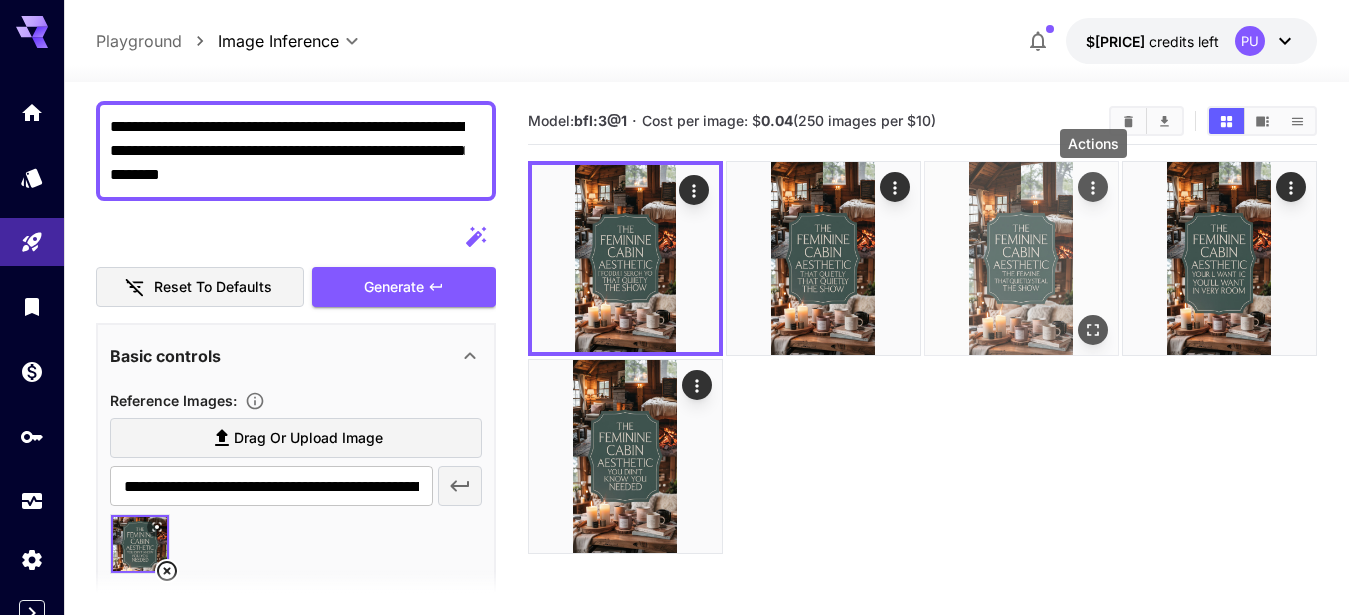 click 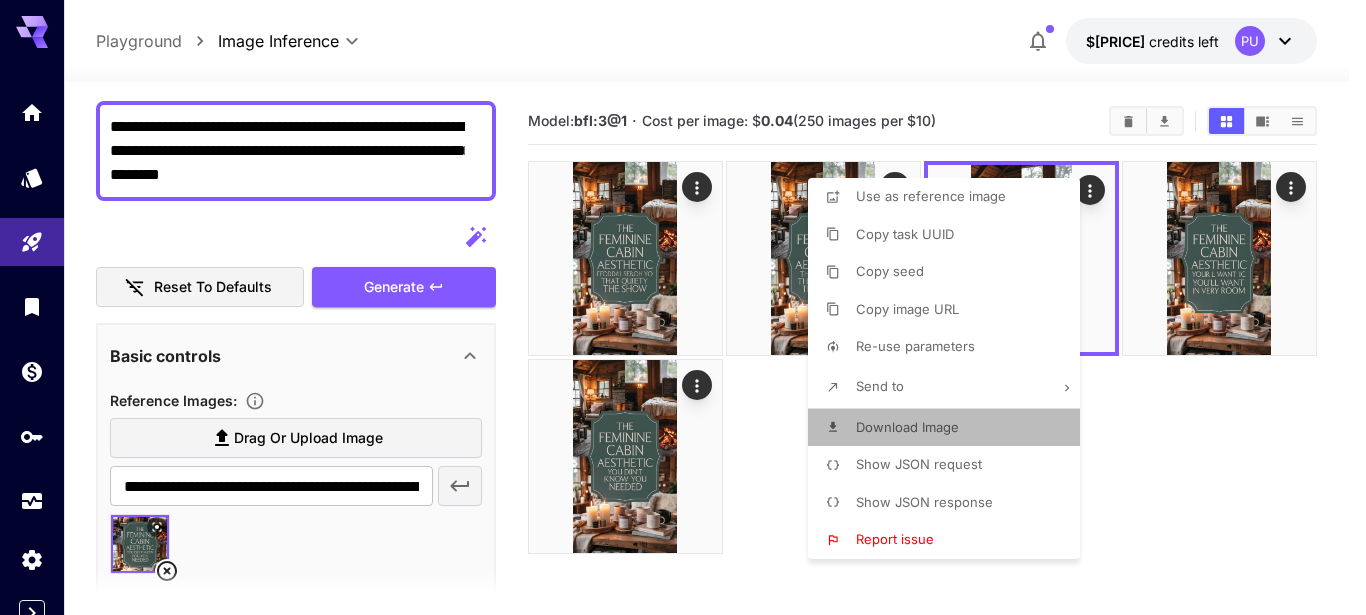 click on "Download Image" at bounding box center [907, 427] 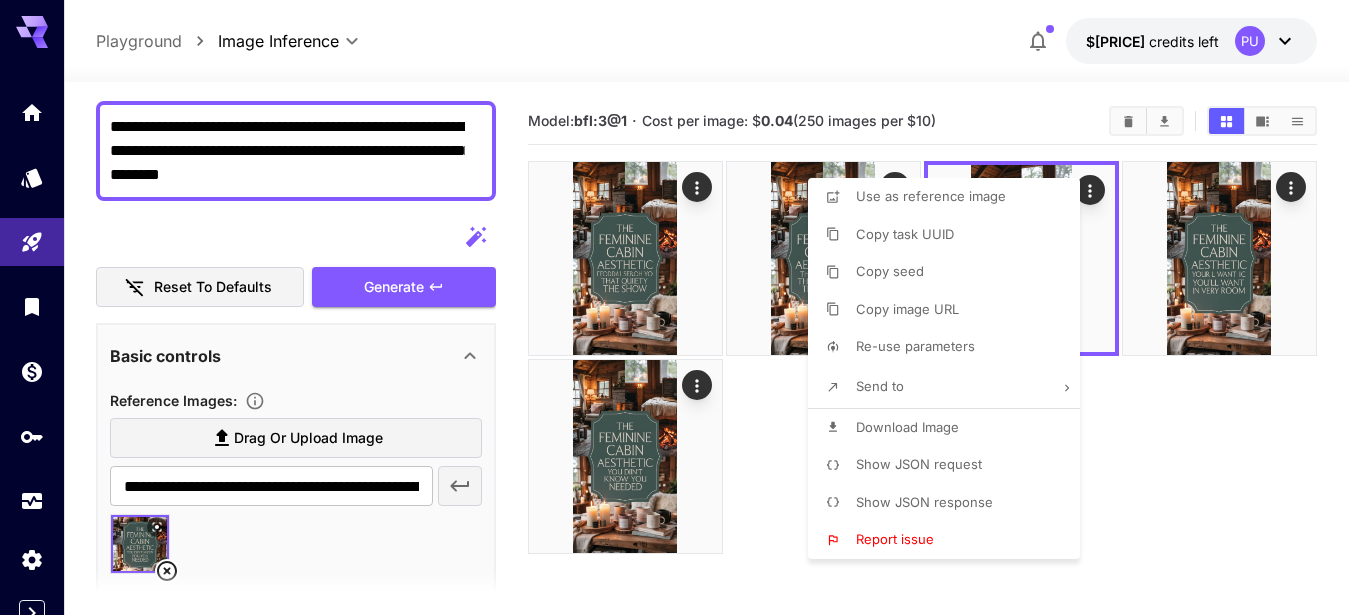 click at bounding box center [683, 307] 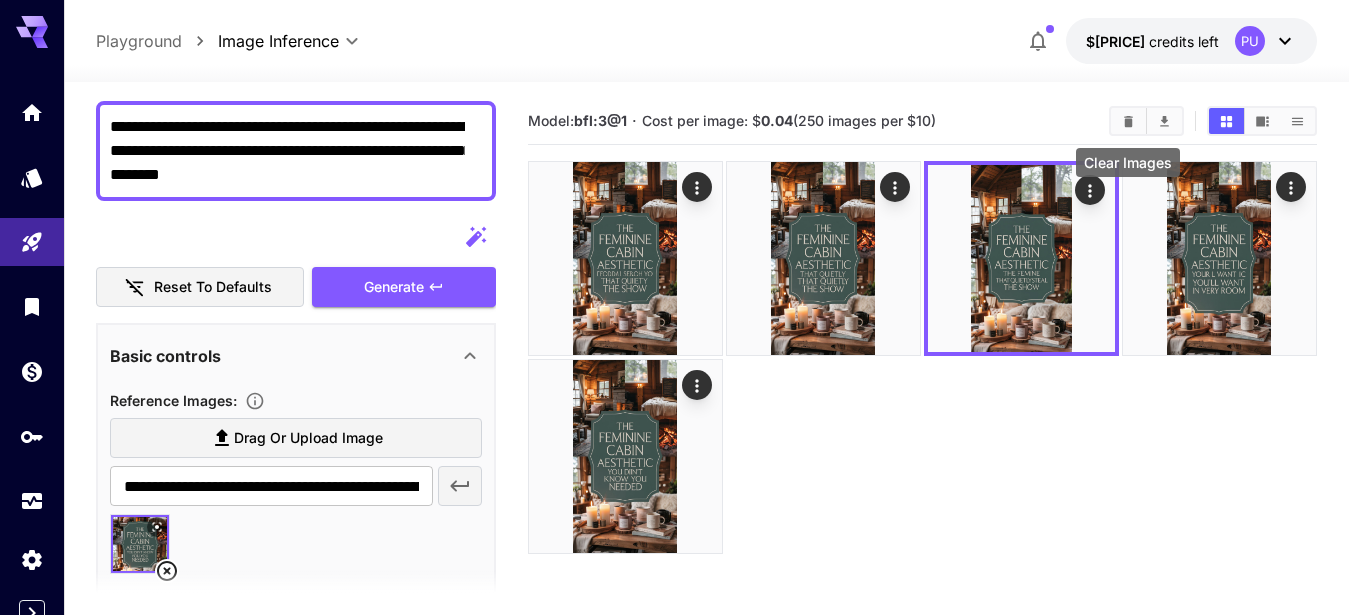 click 